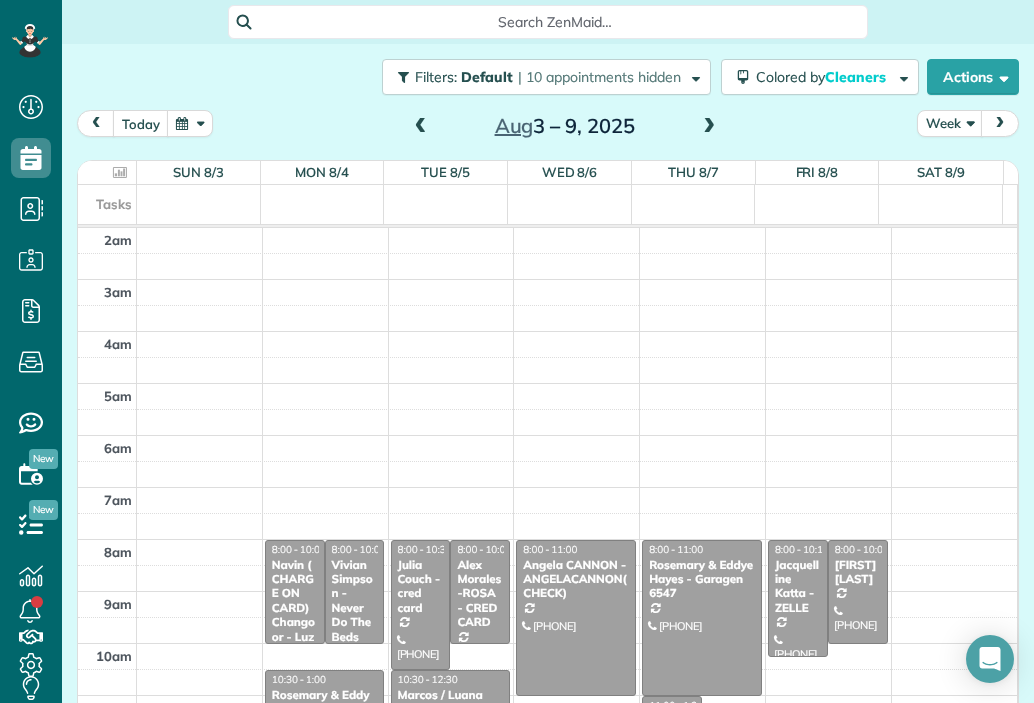 scroll, scrollTop: 0, scrollLeft: 0, axis: both 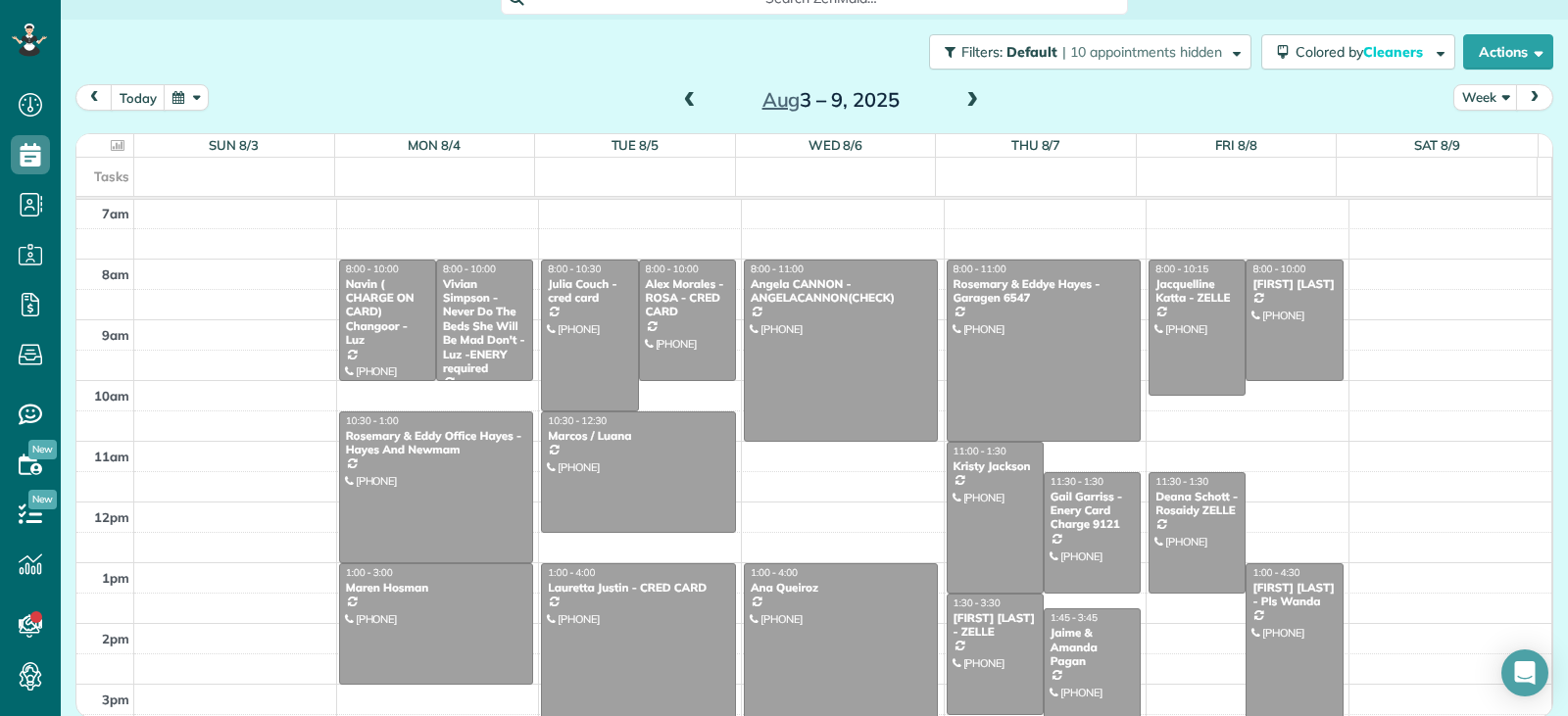 click on "Aug  3 – 9, 2025" at bounding box center [831, 100] 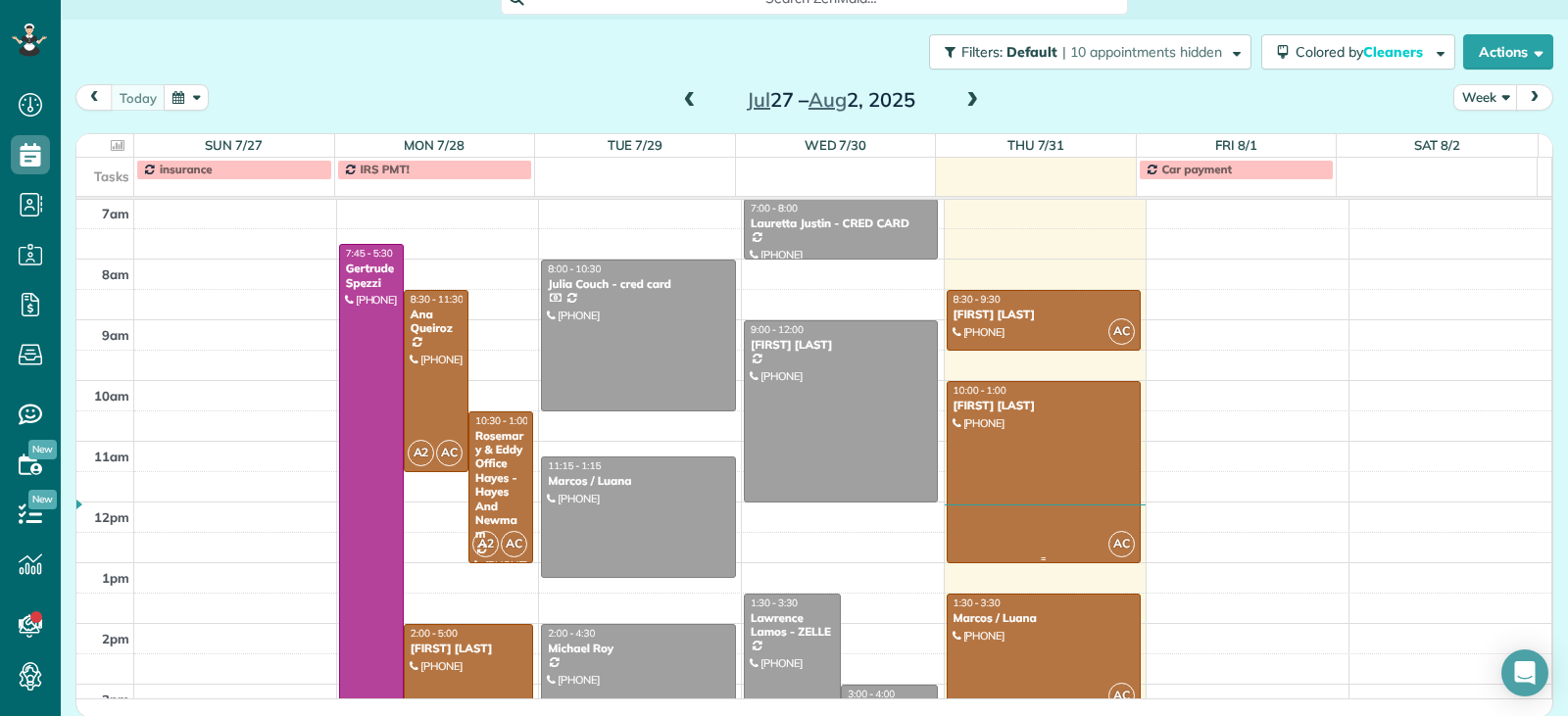 click at bounding box center (1044, 472) 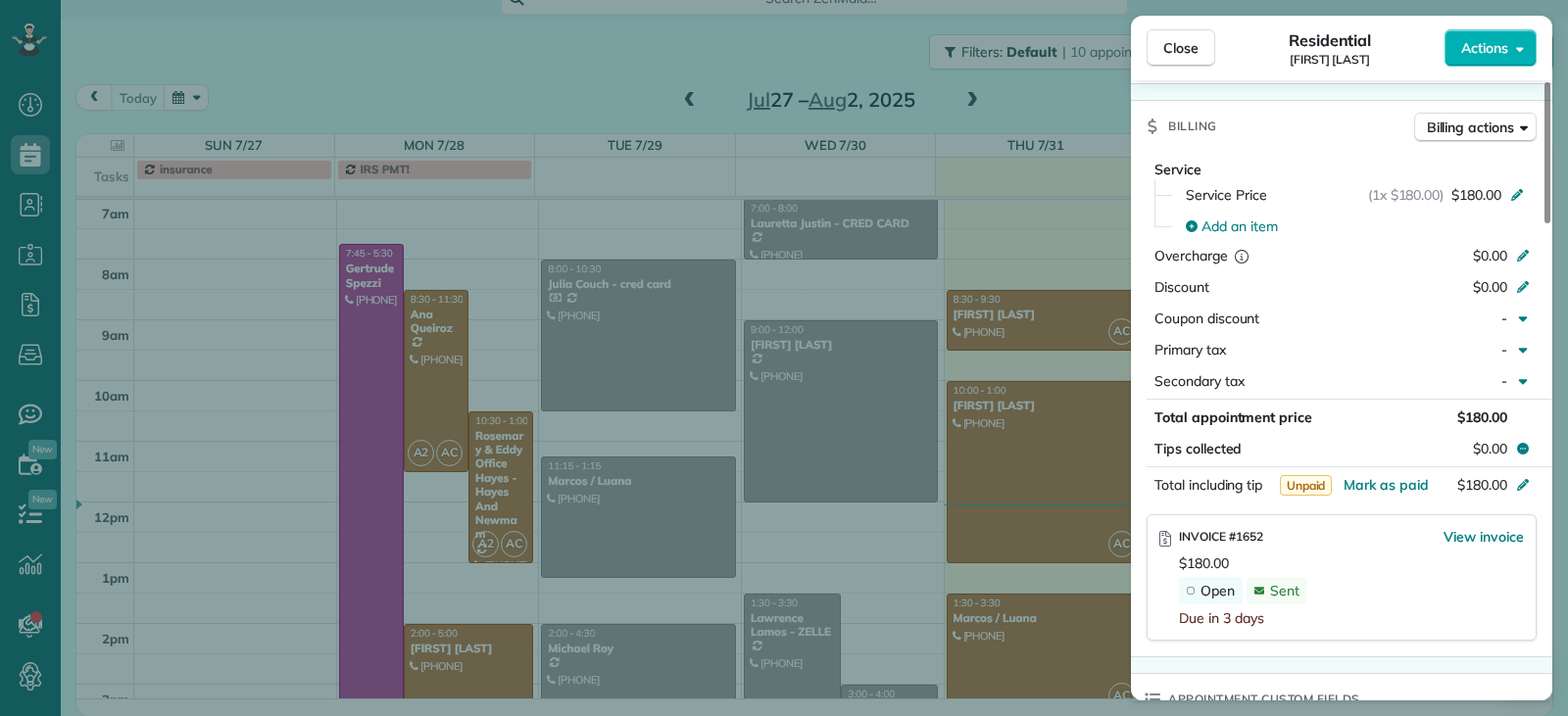 scroll, scrollTop: 882, scrollLeft: 0, axis: vertical 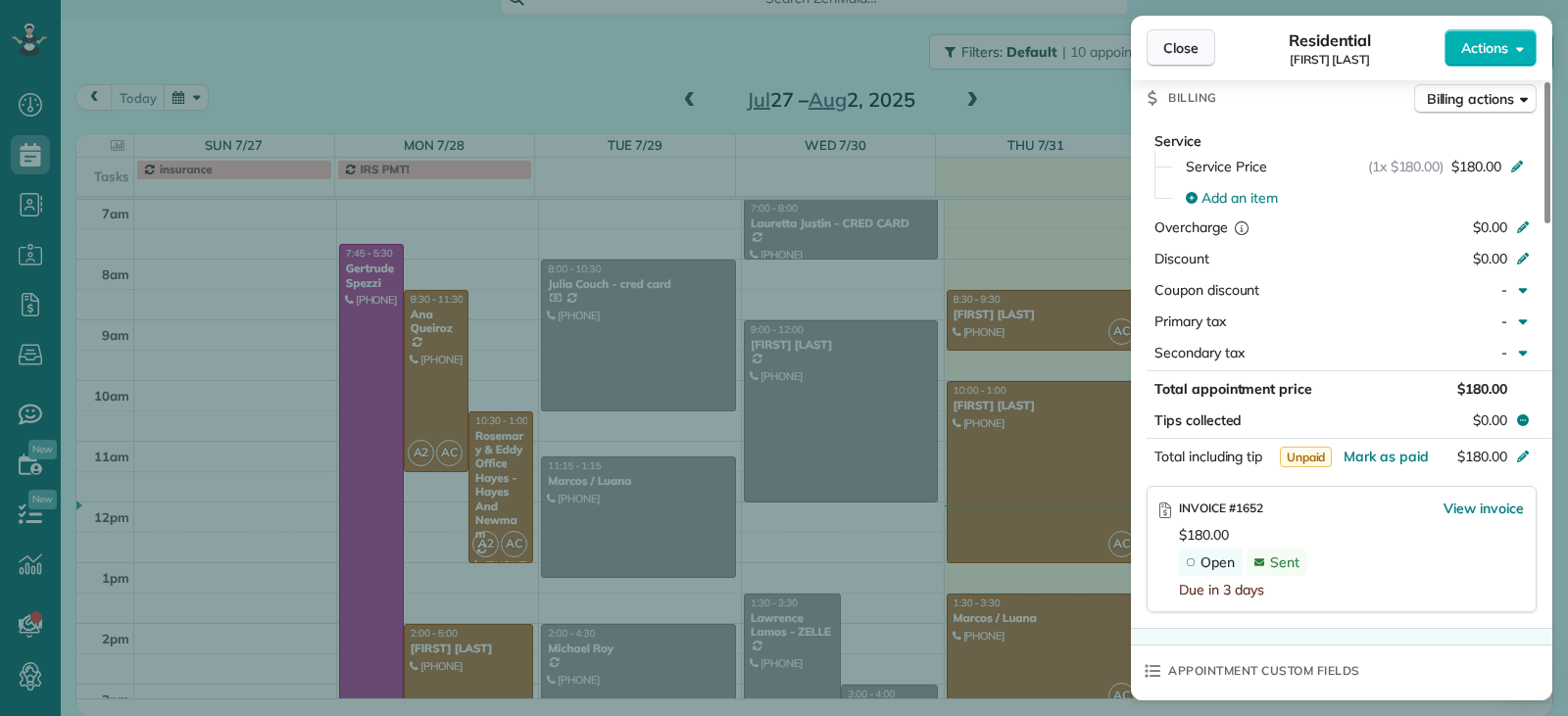 click on "Close" at bounding box center (1181, 48) 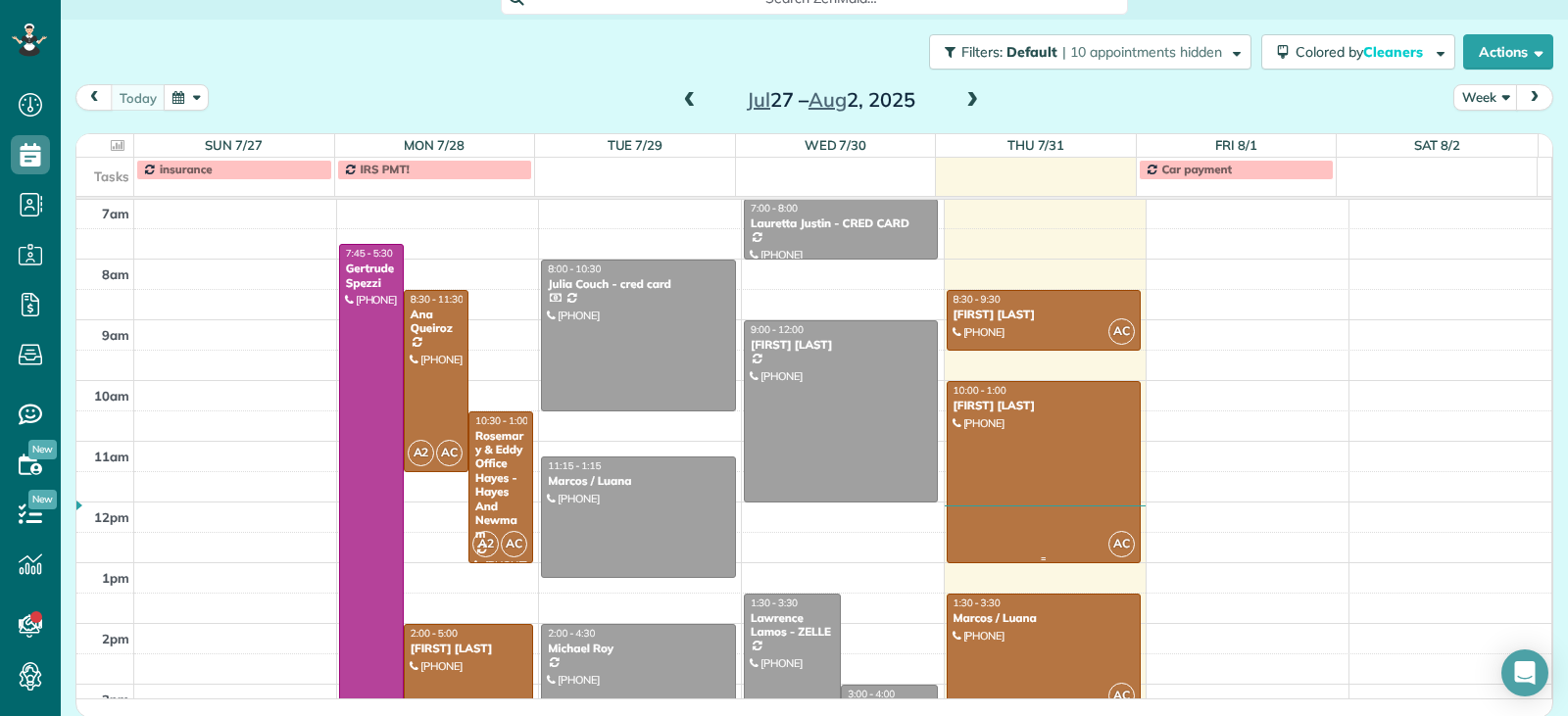 click at bounding box center [1044, 472] 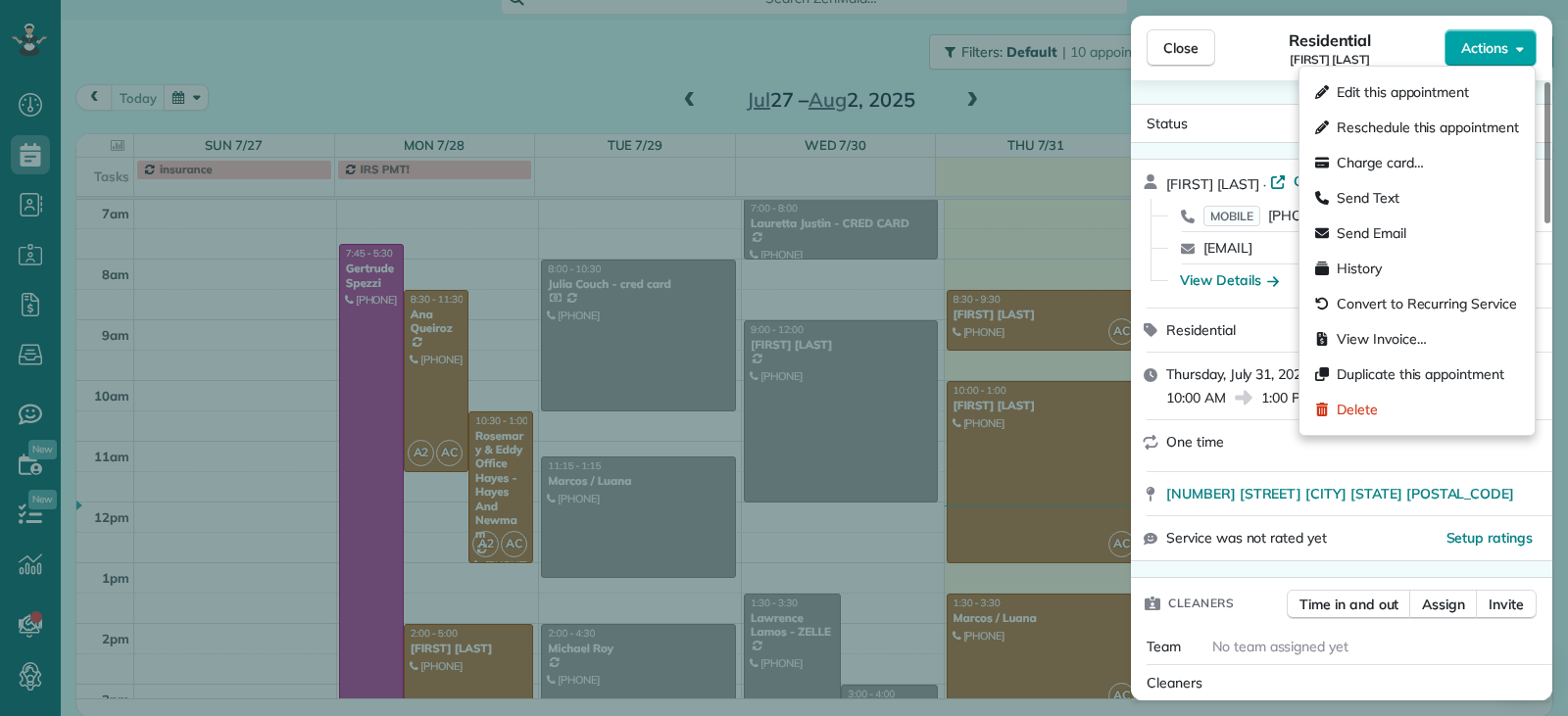 click on "Actions" at bounding box center [1485, 48] 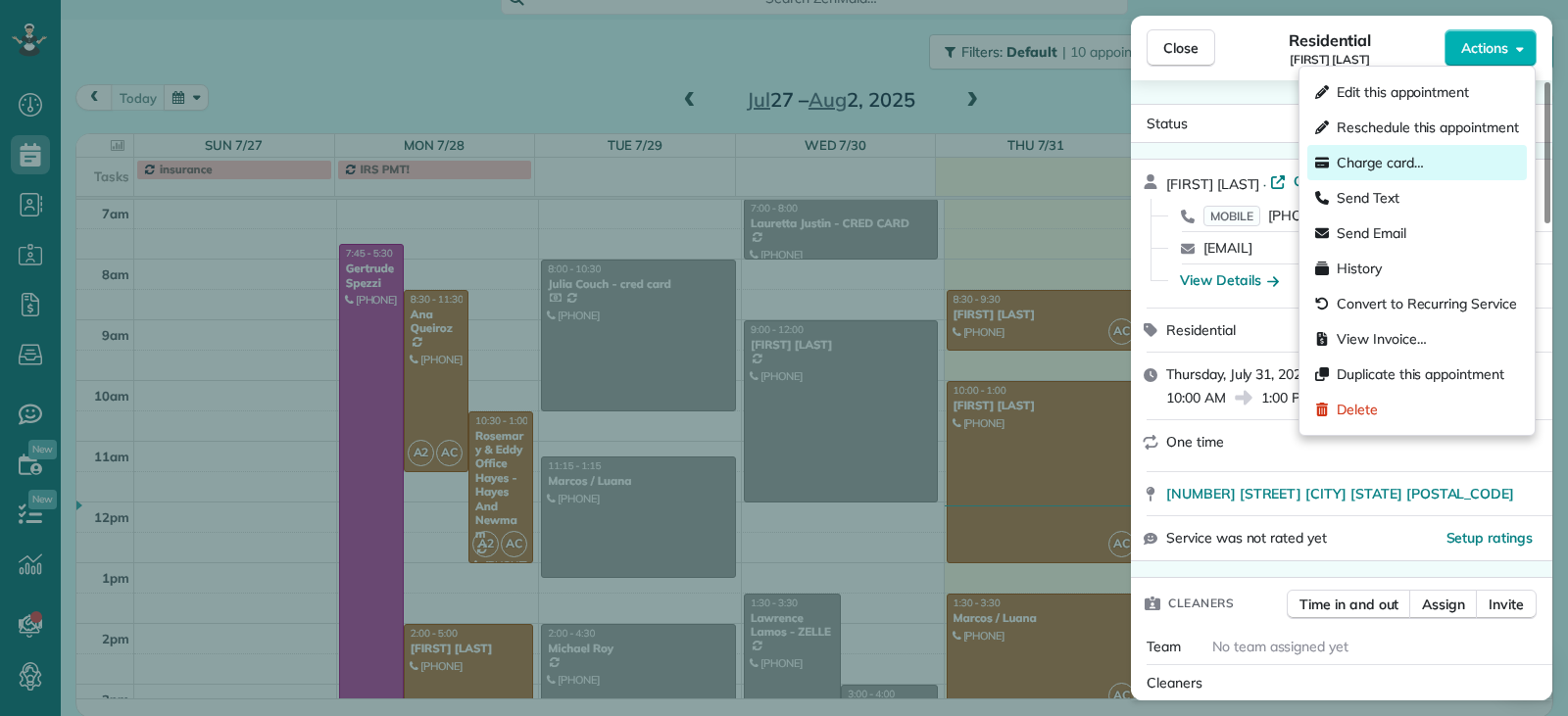 click on "Charge card…" at bounding box center (1380, 163) 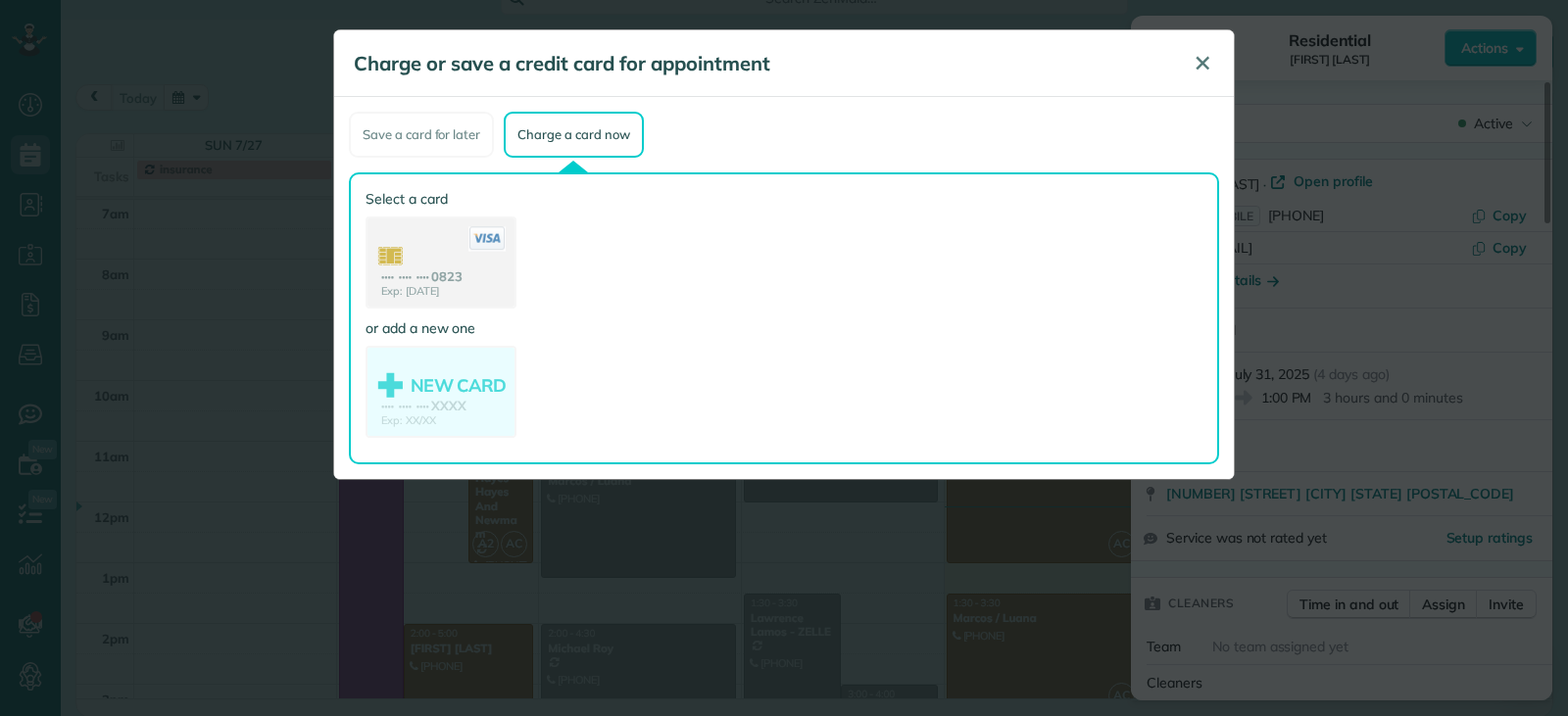 click on "✕" at bounding box center (1202, 63) 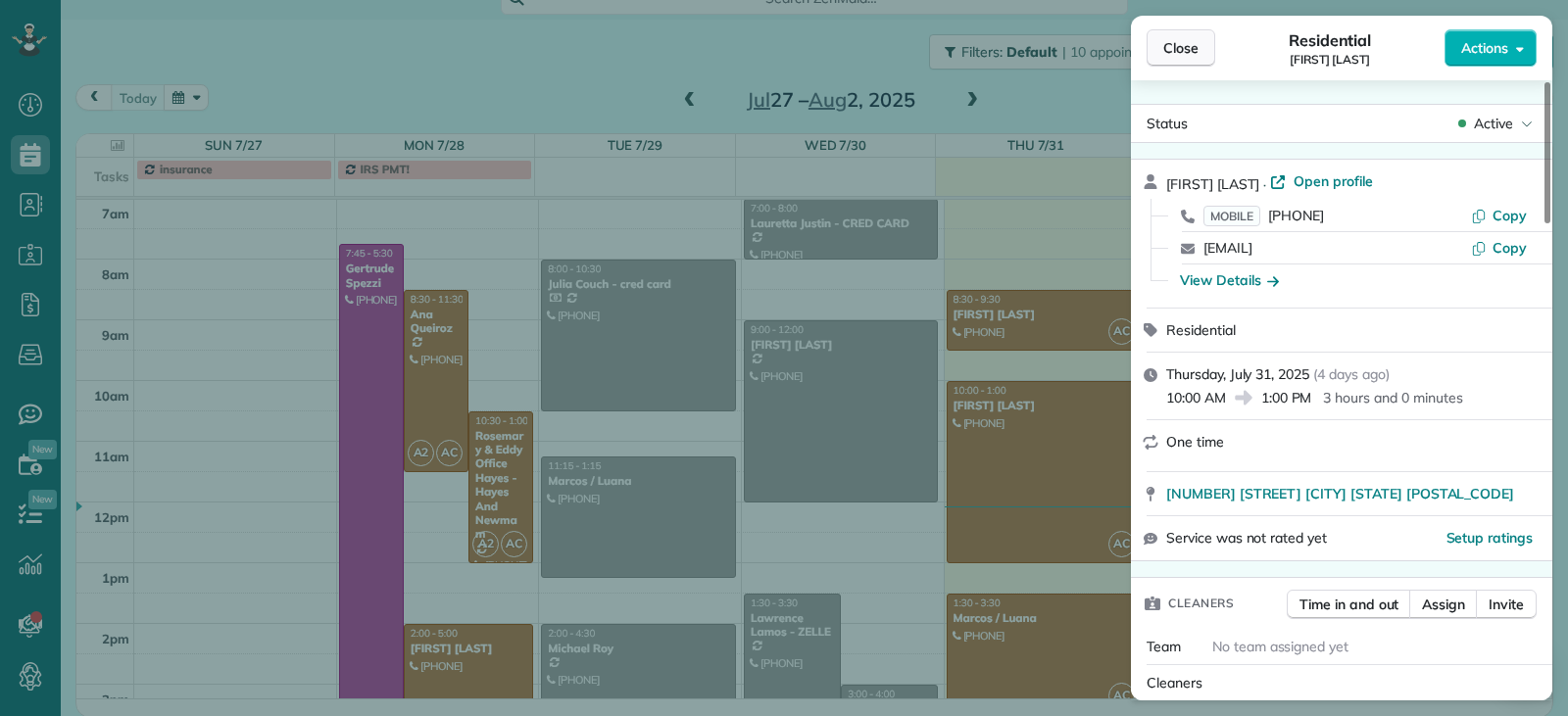 click on "Close" at bounding box center [1181, 48] 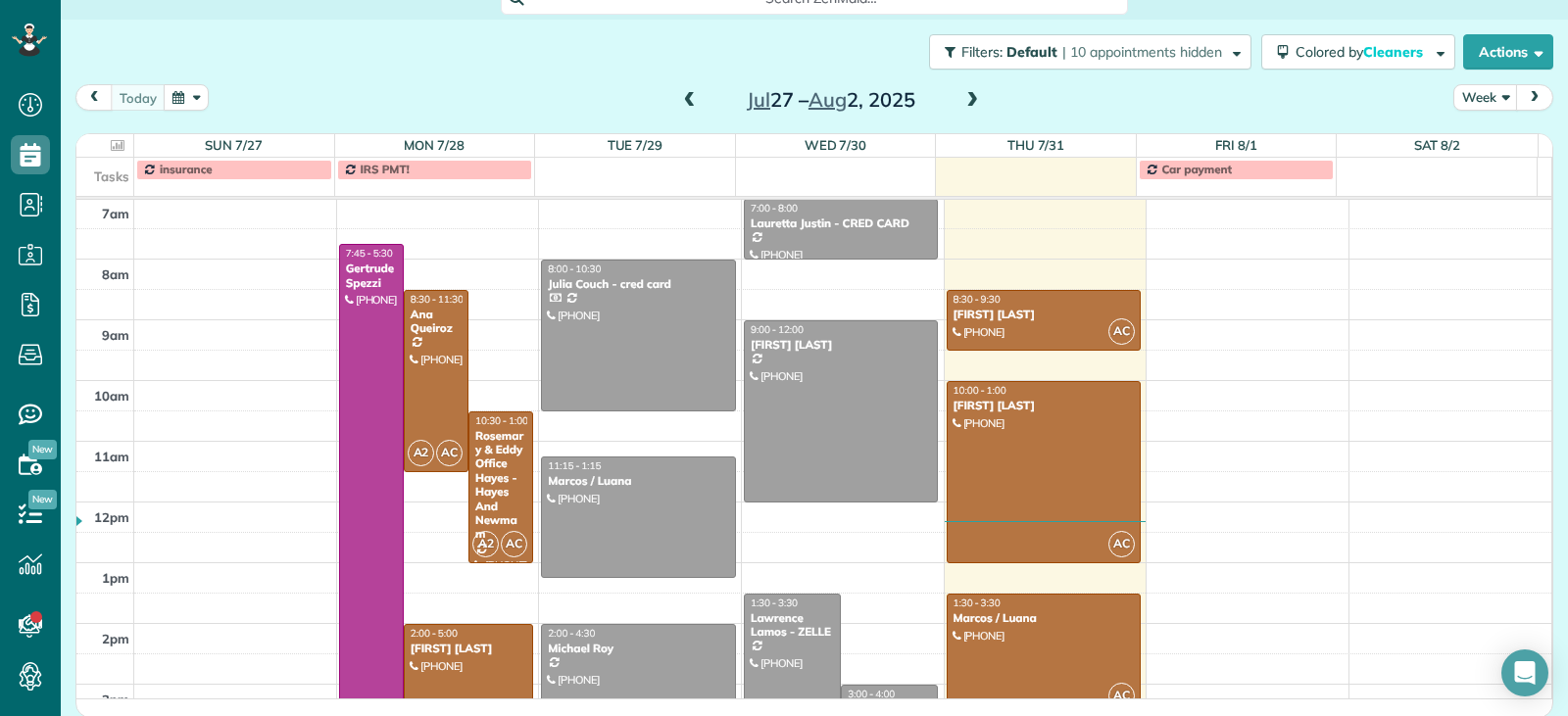 click at bounding box center (972, 101) 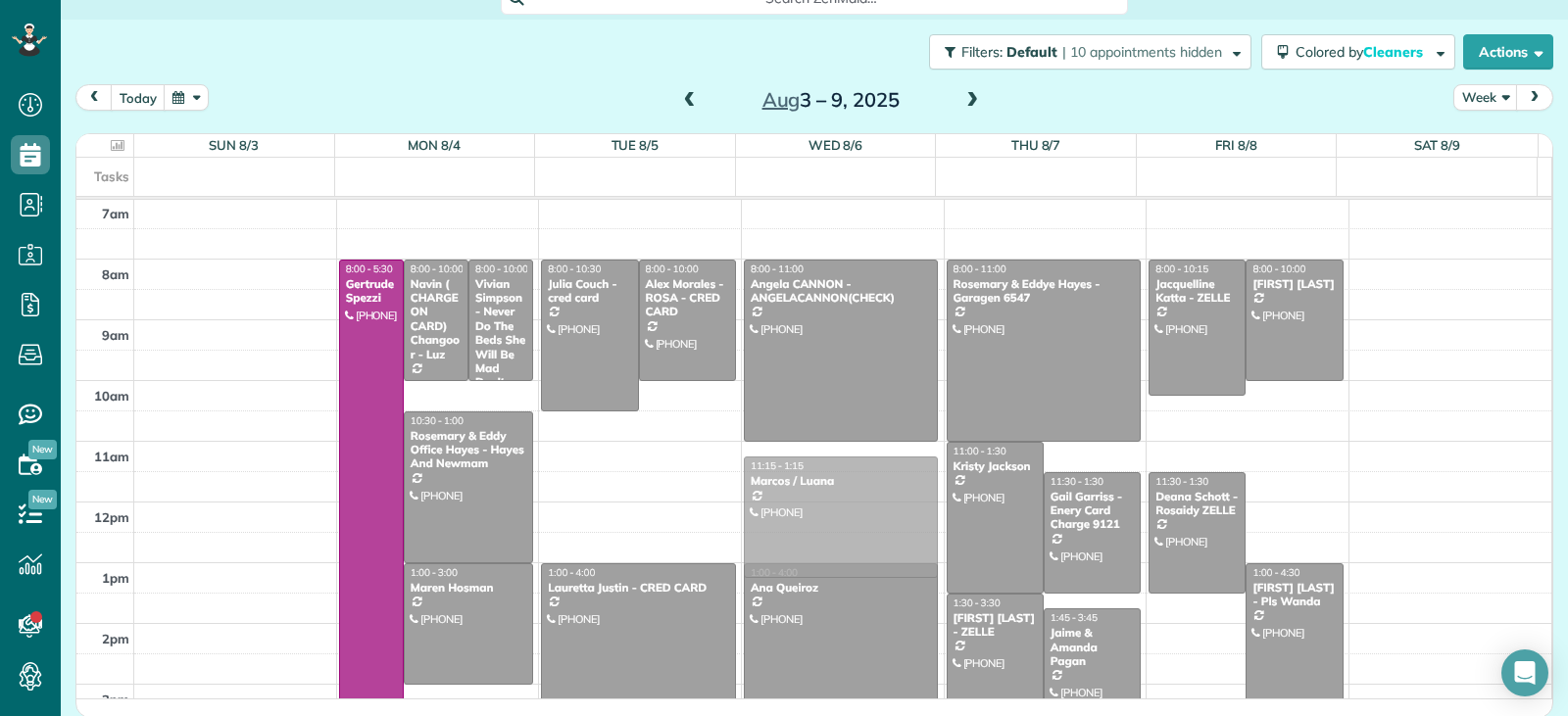 drag, startPoint x: 644, startPoint y: 453, endPoint x: 816, endPoint y: 492, distance: 176.3661 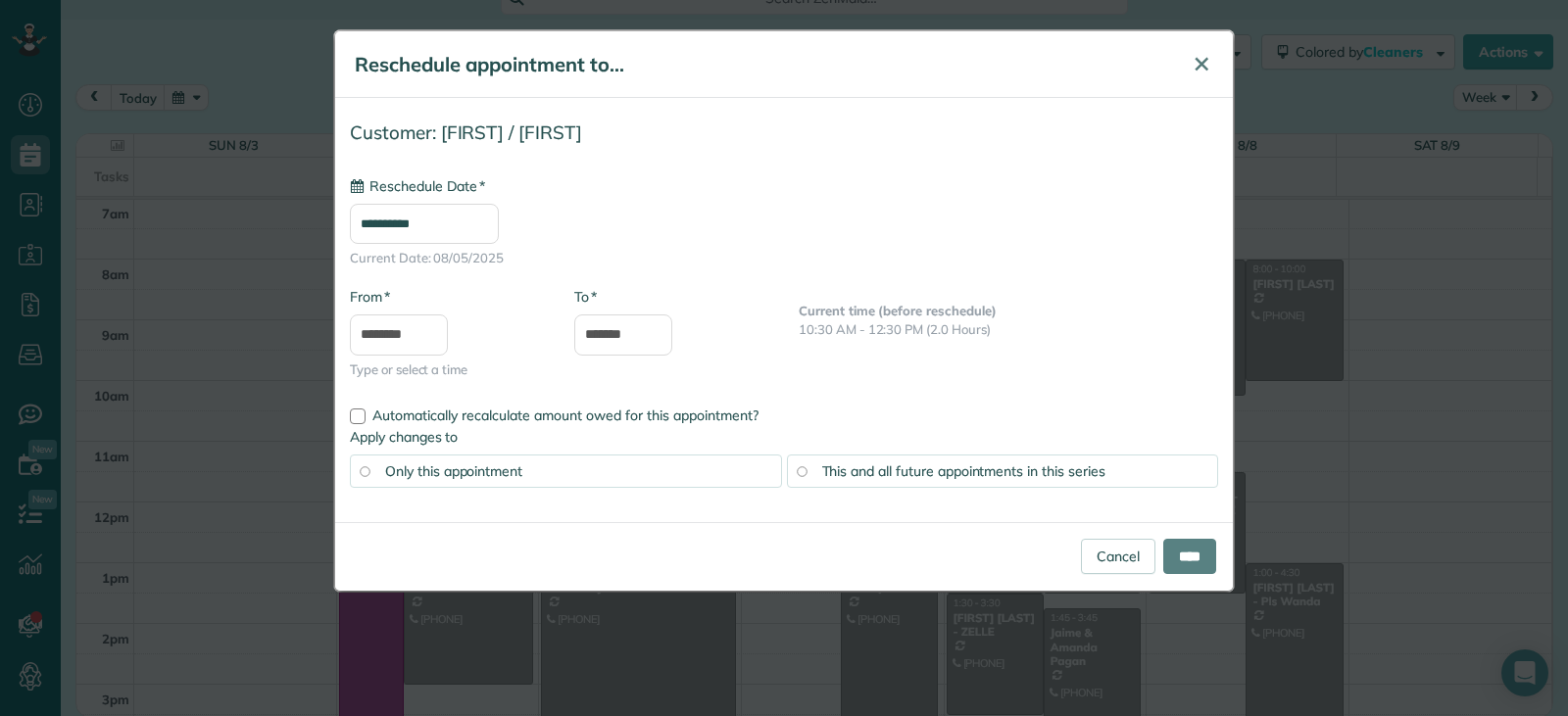 type on "**********" 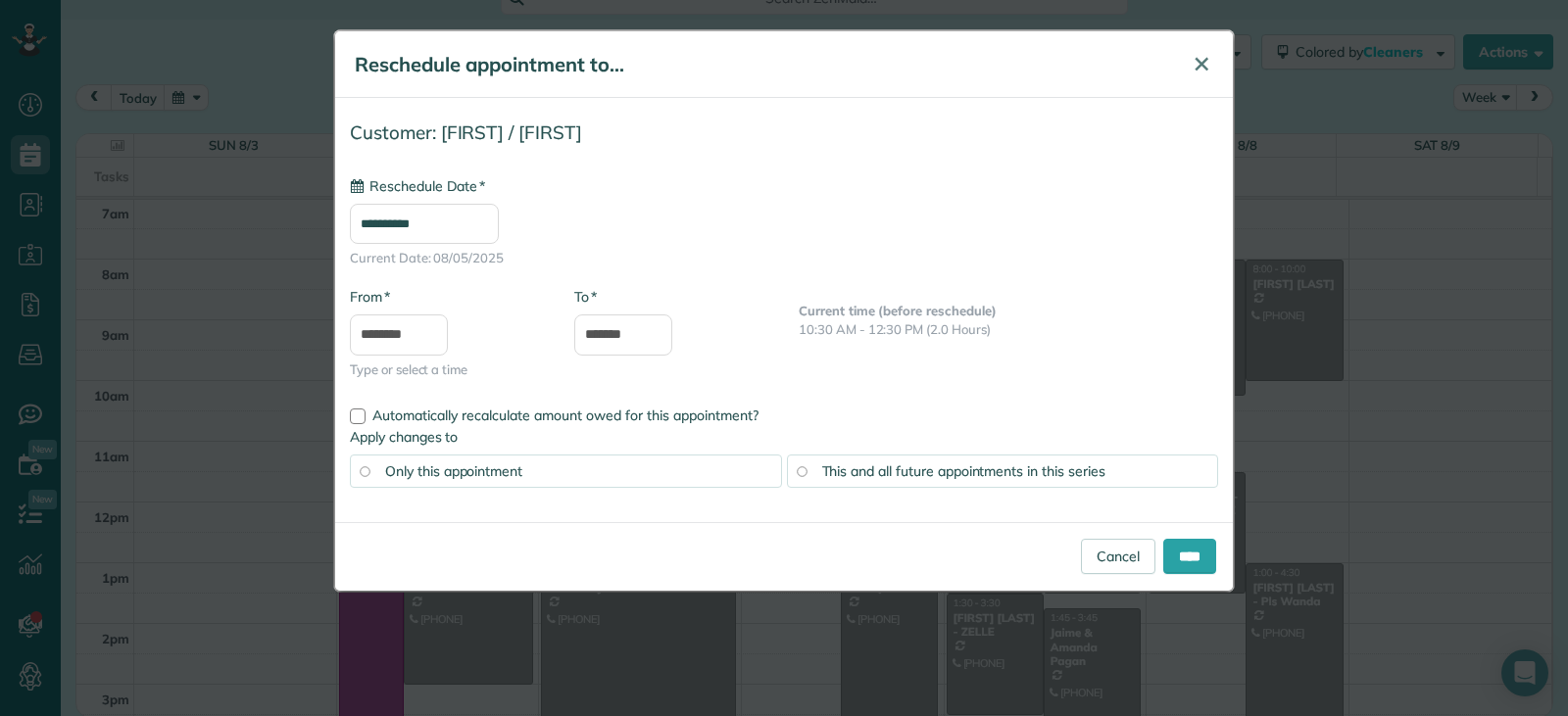 click on "✕" at bounding box center [1201, 64] 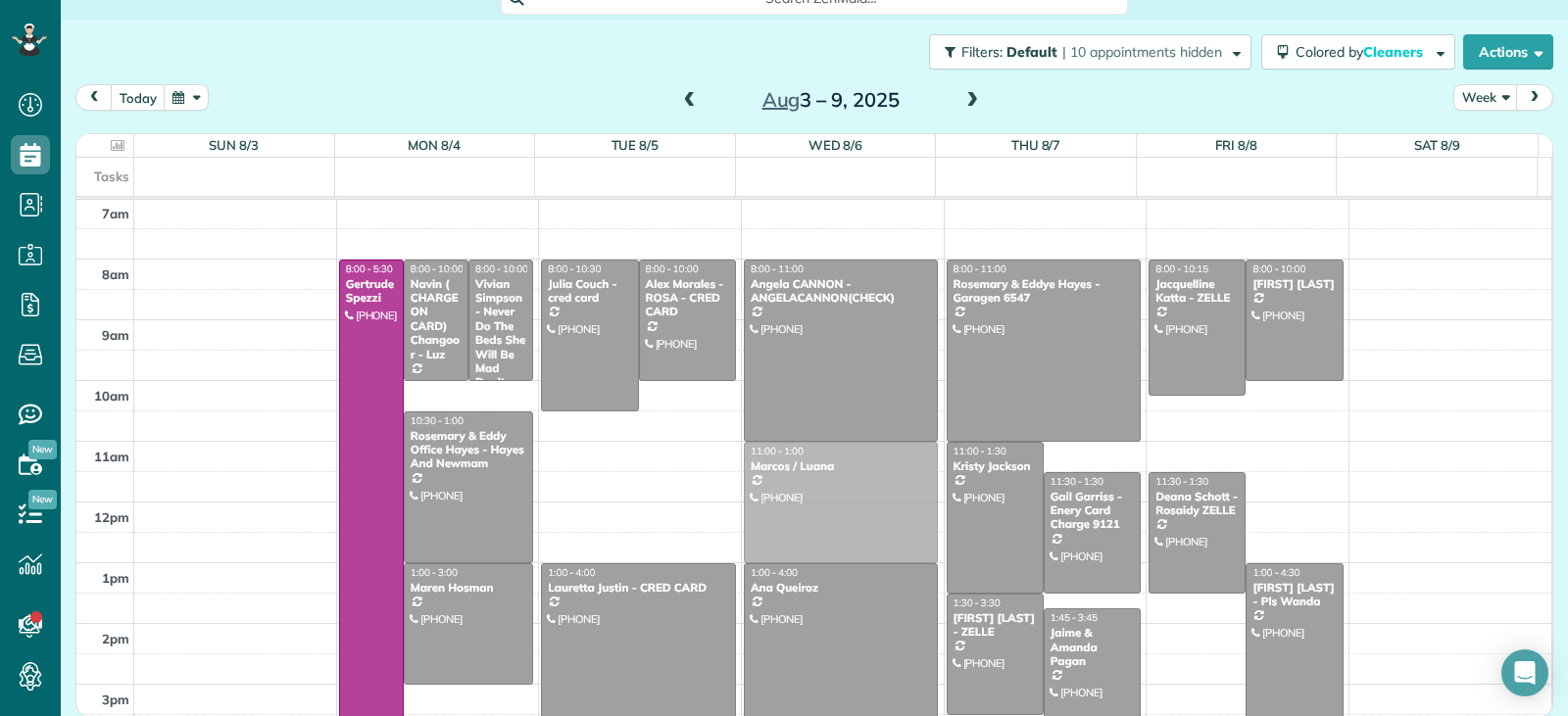 drag, startPoint x: 669, startPoint y: 446, endPoint x: 828, endPoint y: 472, distance: 161.11176 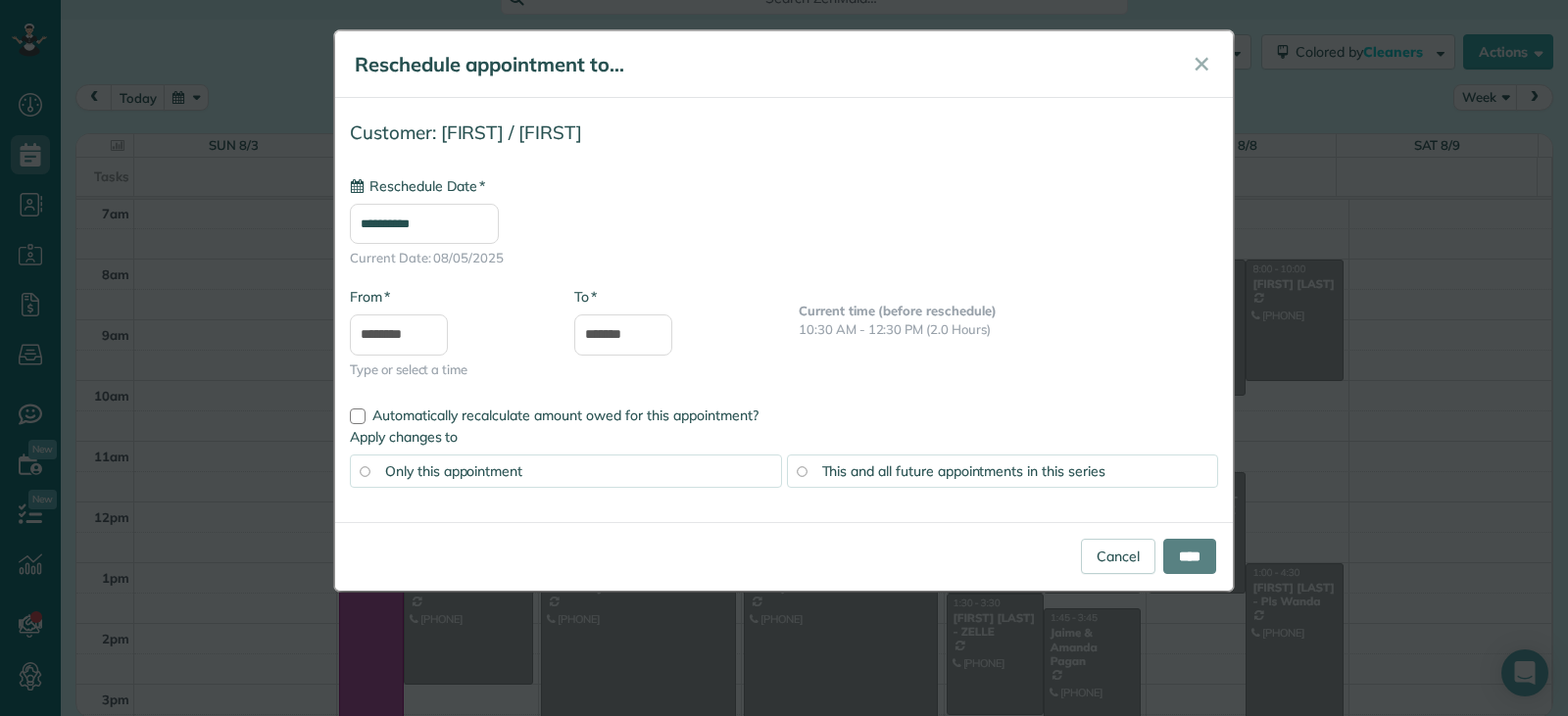 type on "**********" 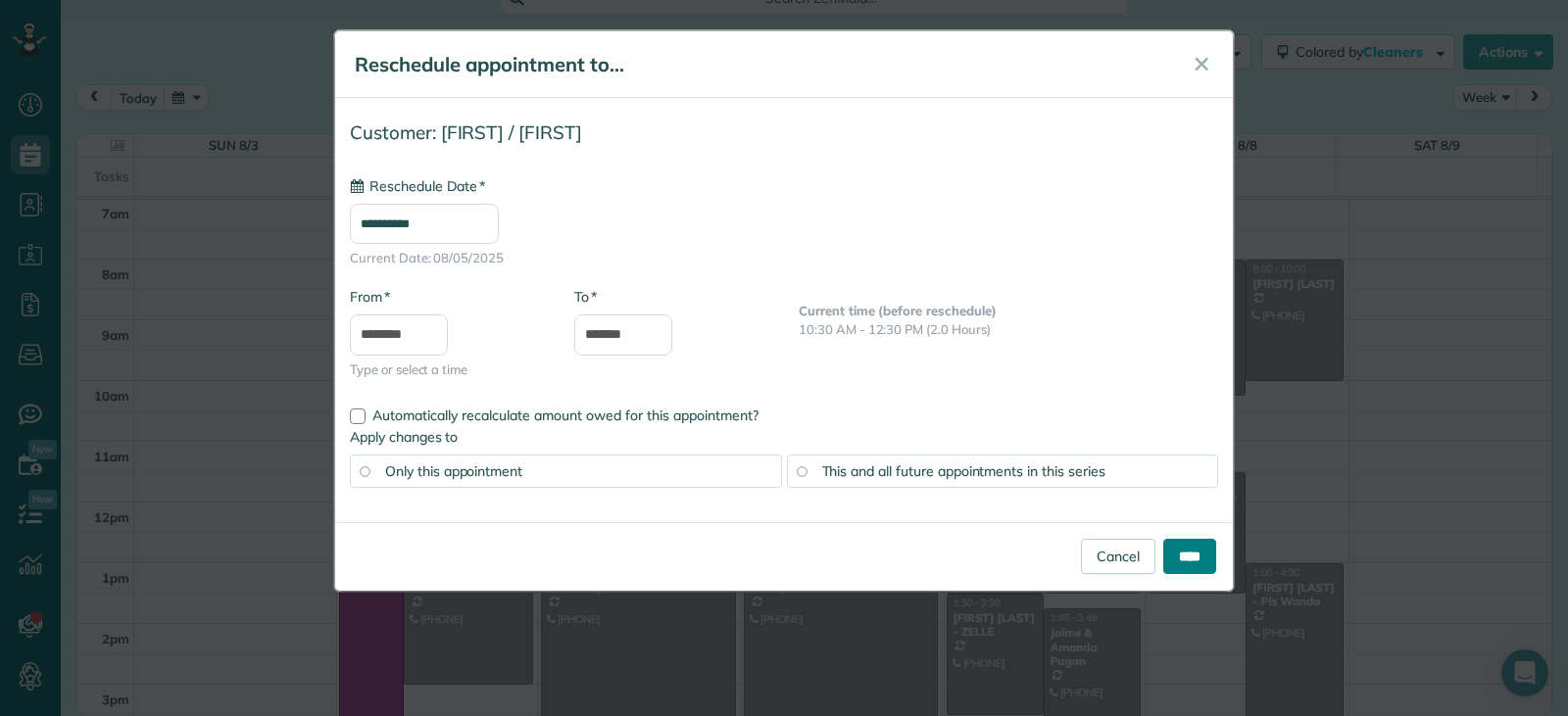 click on "****" at bounding box center (1190, 556) 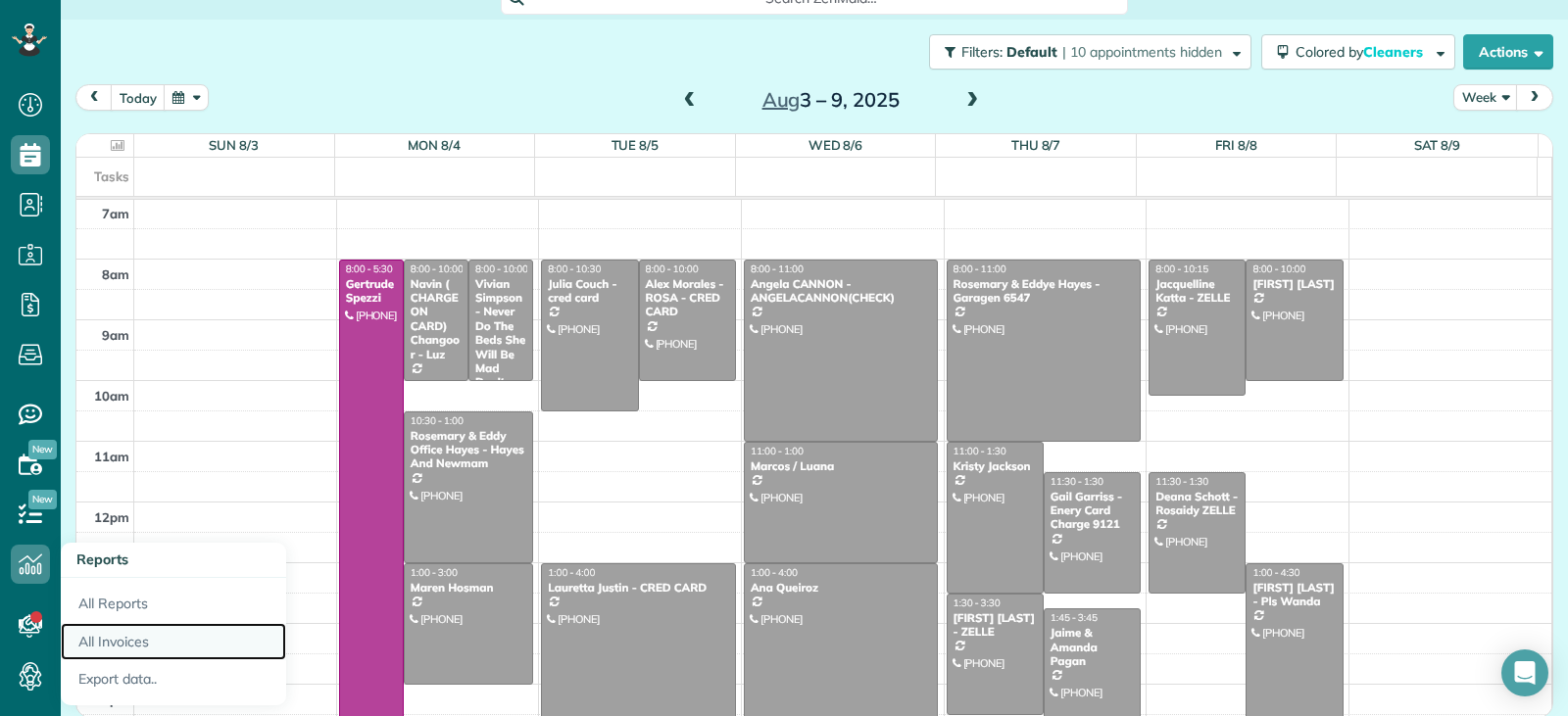 click on "All Invoices" at bounding box center (173, 642) 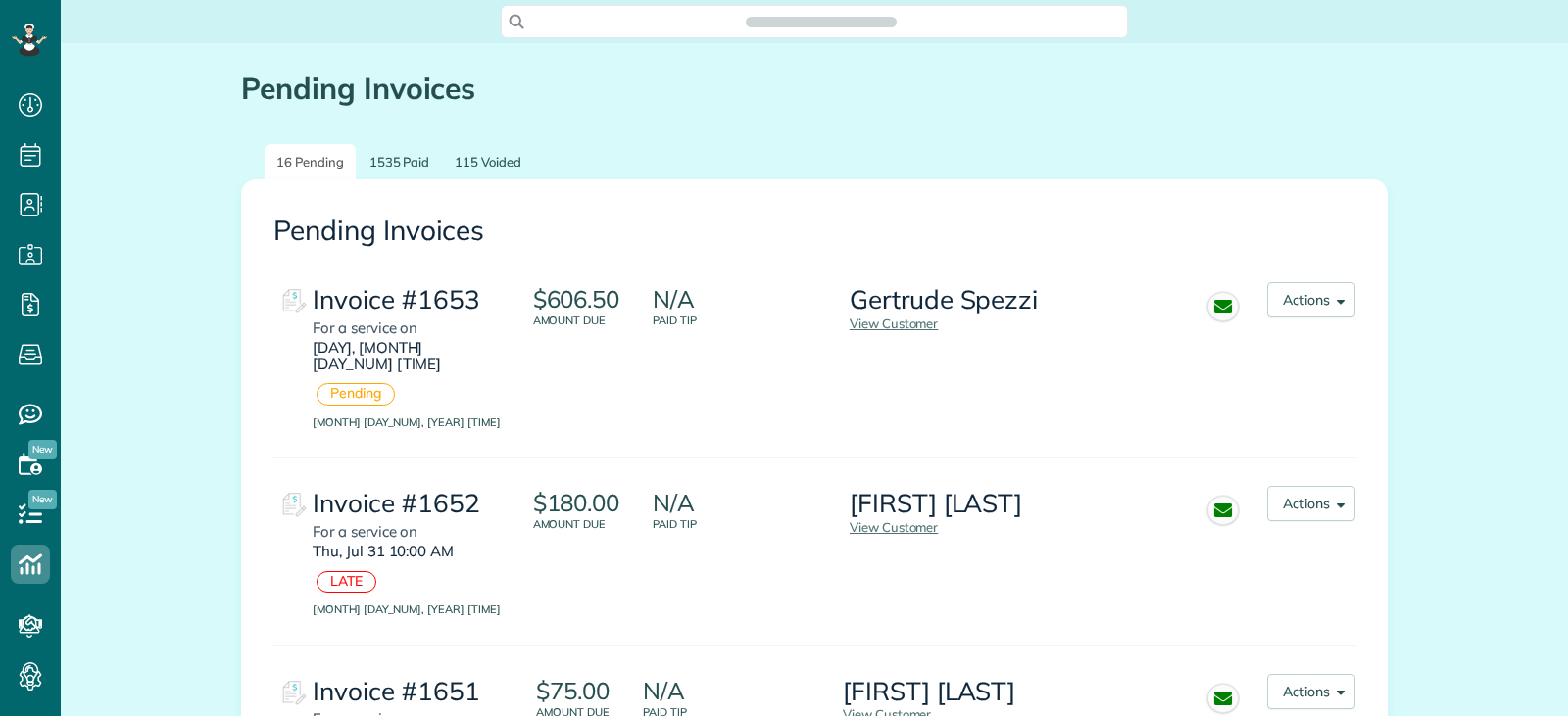 scroll, scrollTop: 0, scrollLeft: 0, axis: both 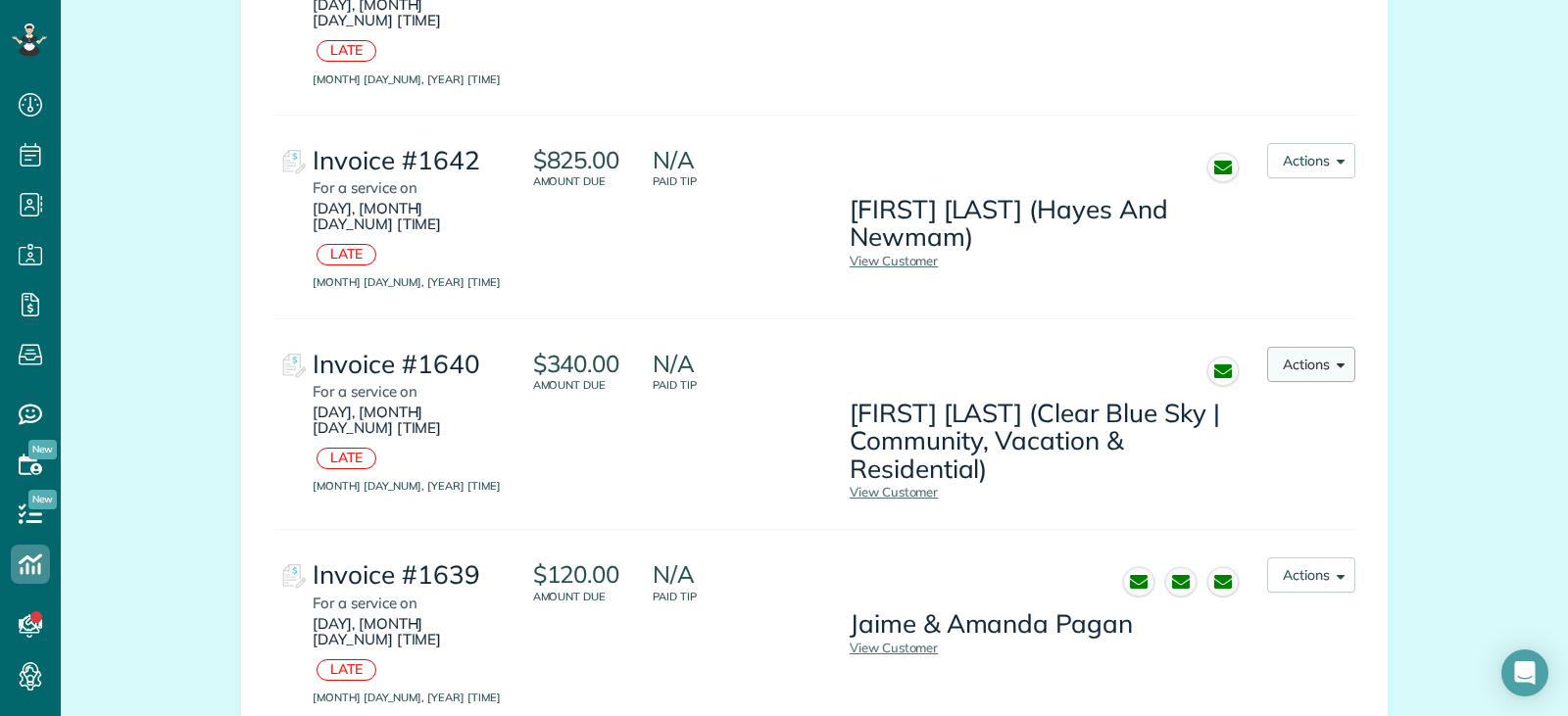 click at bounding box center (1337, 362) 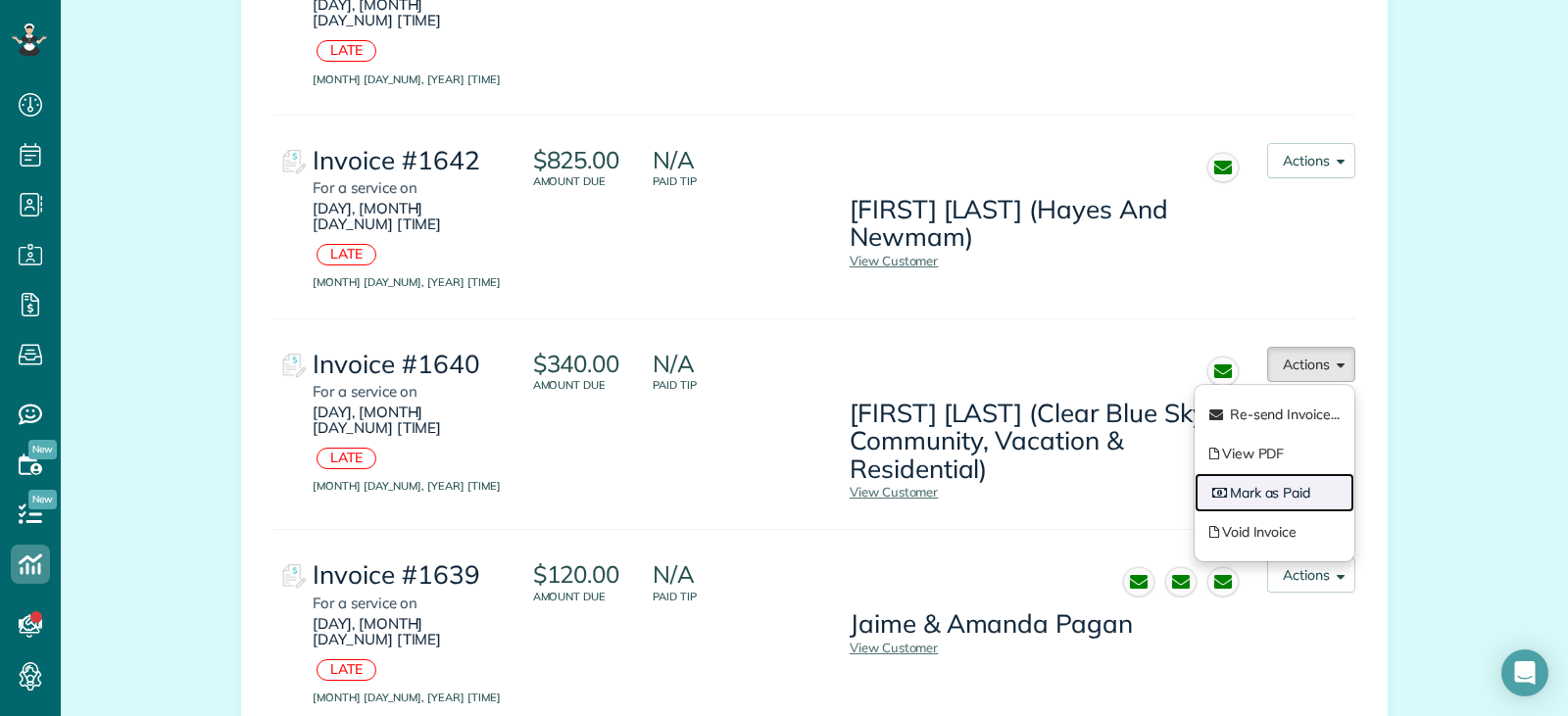 click on "Mark as Paid" at bounding box center [1274, 493] 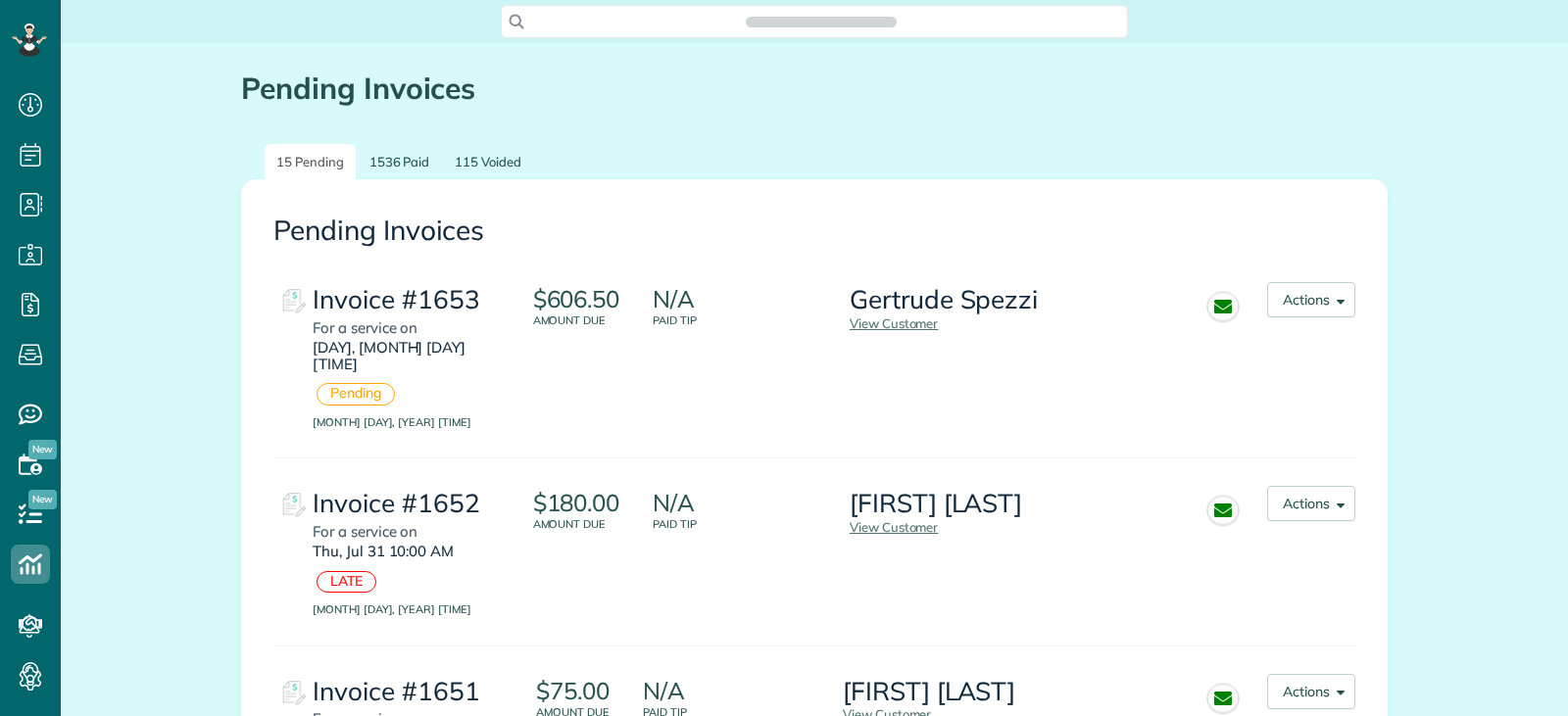 scroll, scrollTop: 0, scrollLeft: 0, axis: both 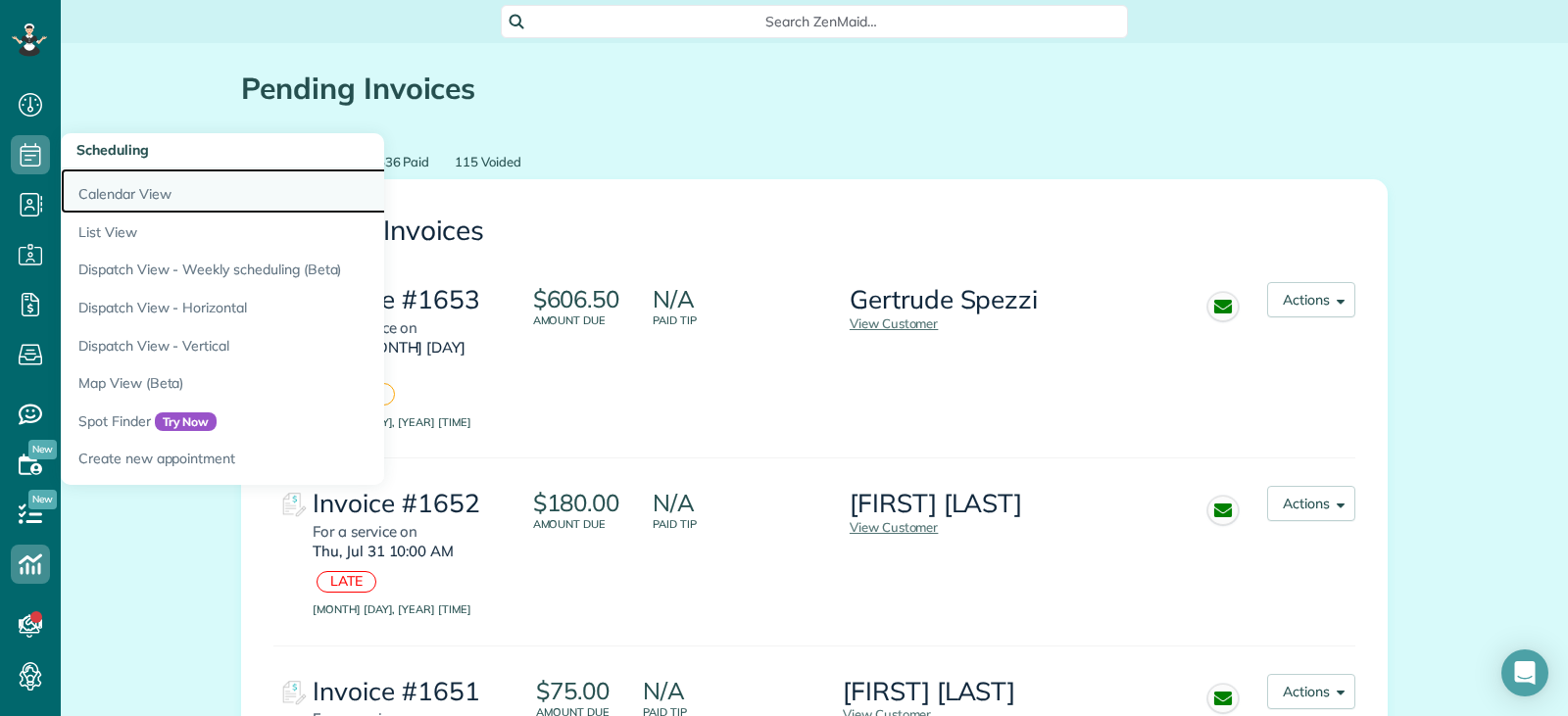 click on "Calendar View" at bounding box center [306, 191] 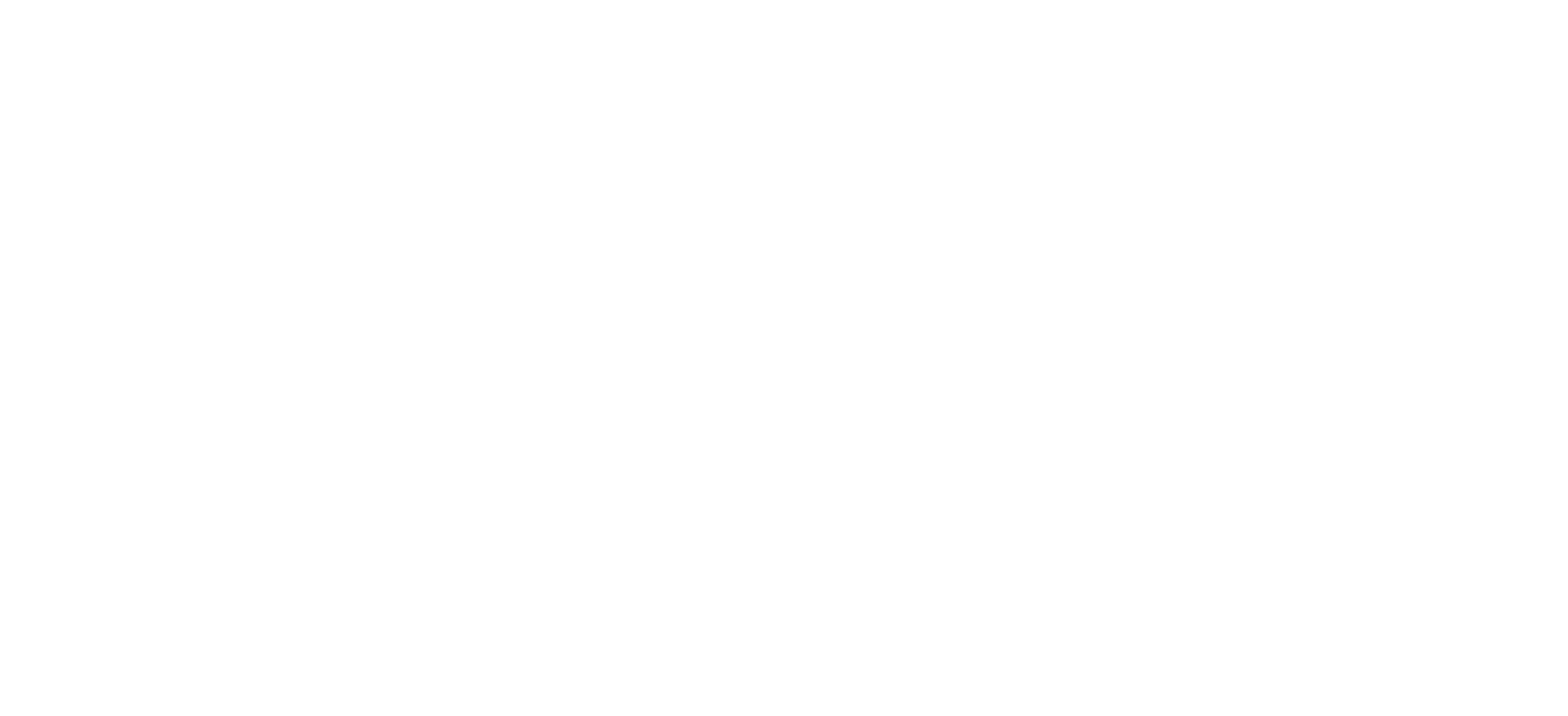 scroll, scrollTop: 0, scrollLeft: 0, axis: both 